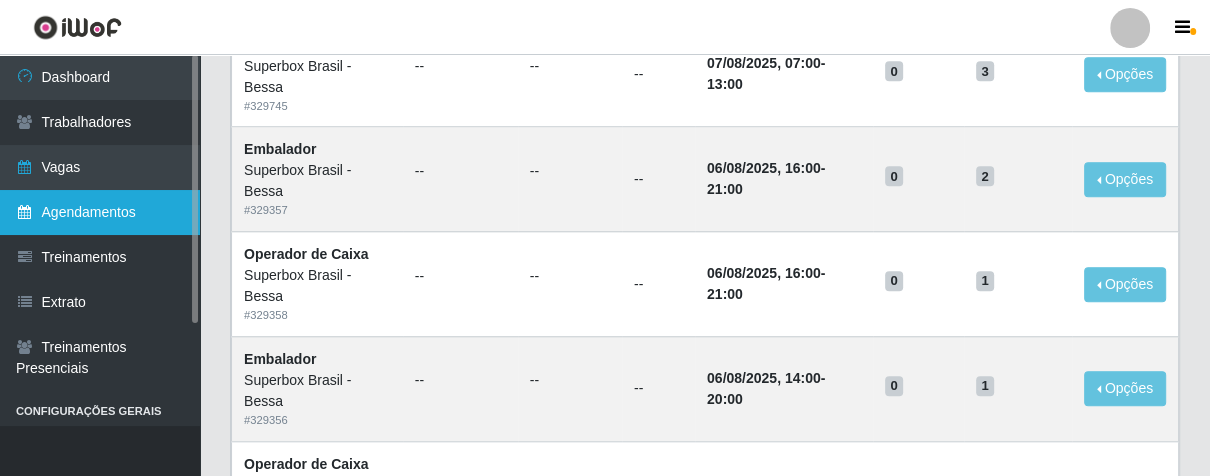scroll, scrollTop: 1222, scrollLeft: 0, axis: vertical 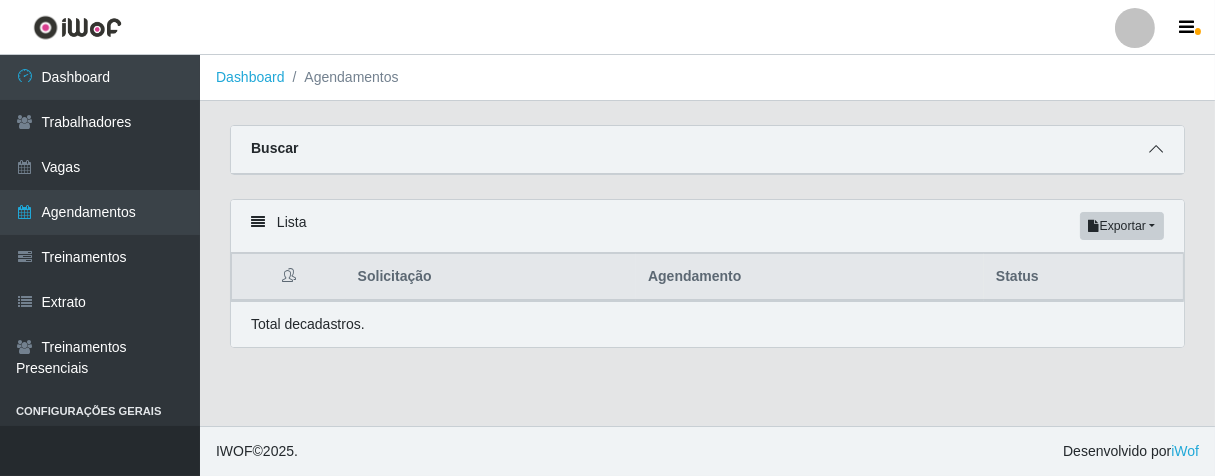 click at bounding box center [1156, 149] 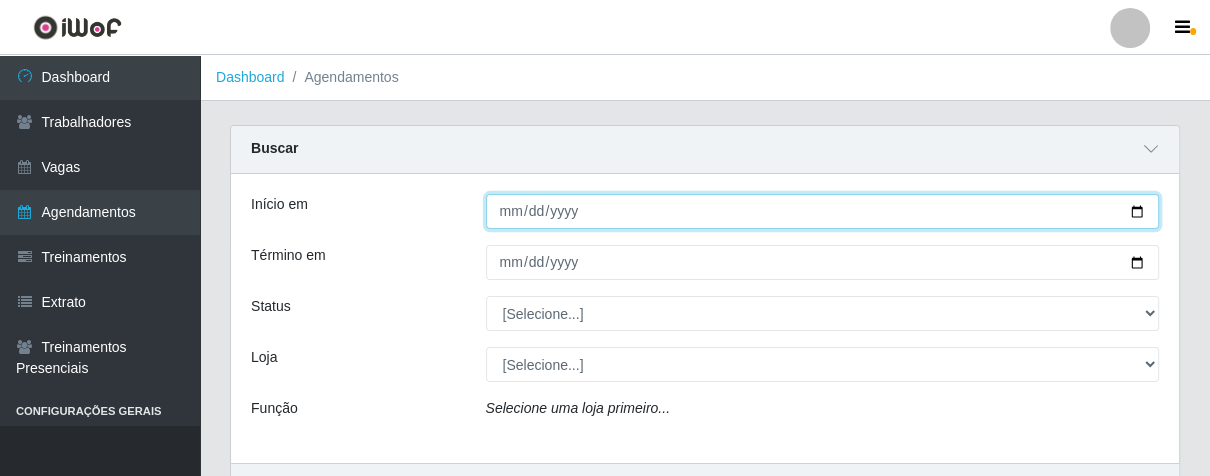 click on "Início em" at bounding box center (823, 211) 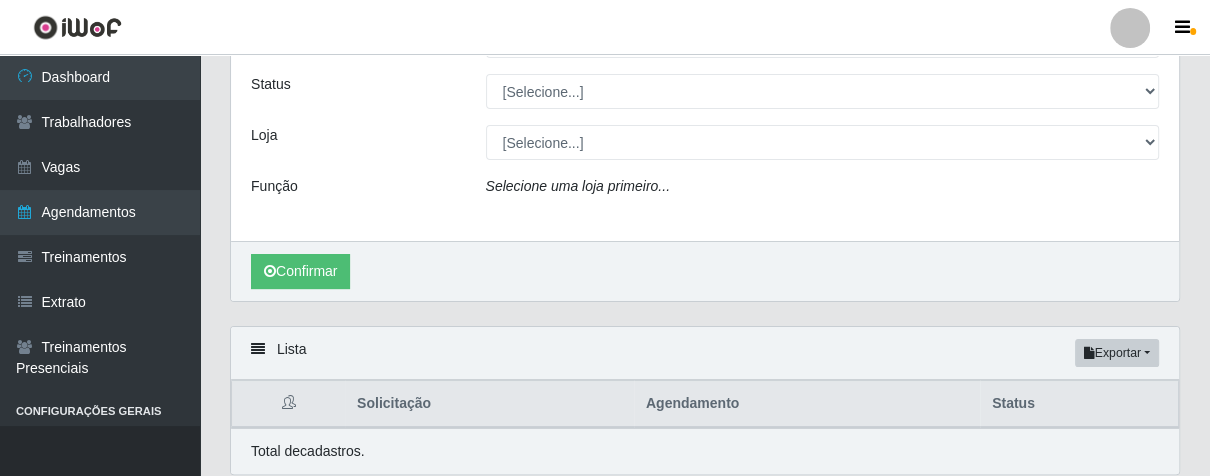 scroll, scrollTop: 295, scrollLeft: 0, axis: vertical 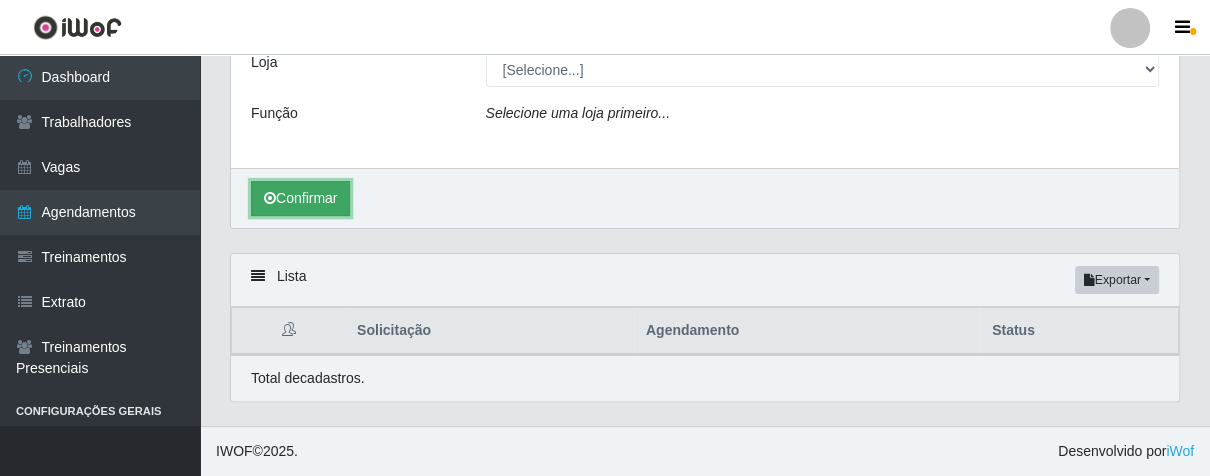click on "Confirmar" at bounding box center [300, 198] 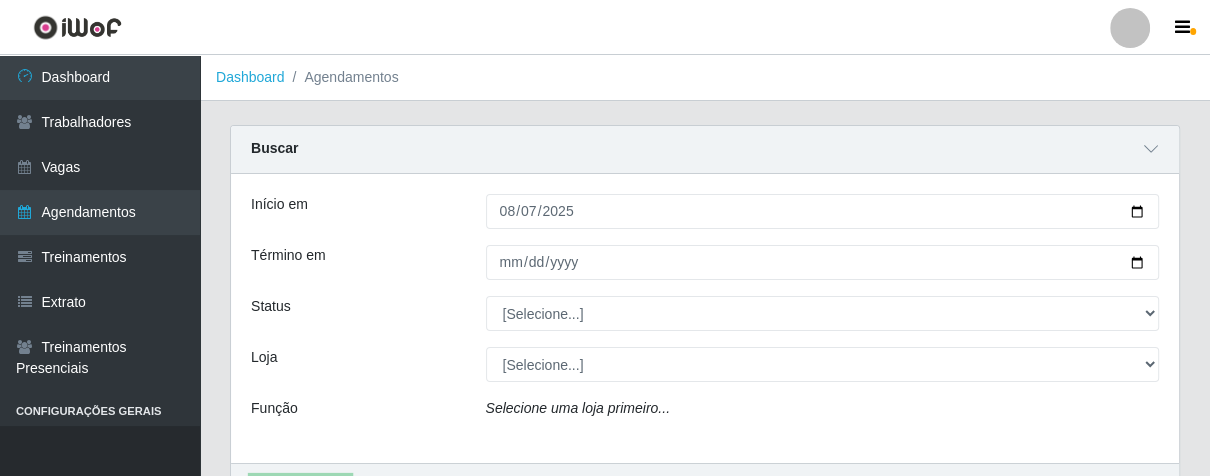scroll, scrollTop: 111, scrollLeft: 0, axis: vertical 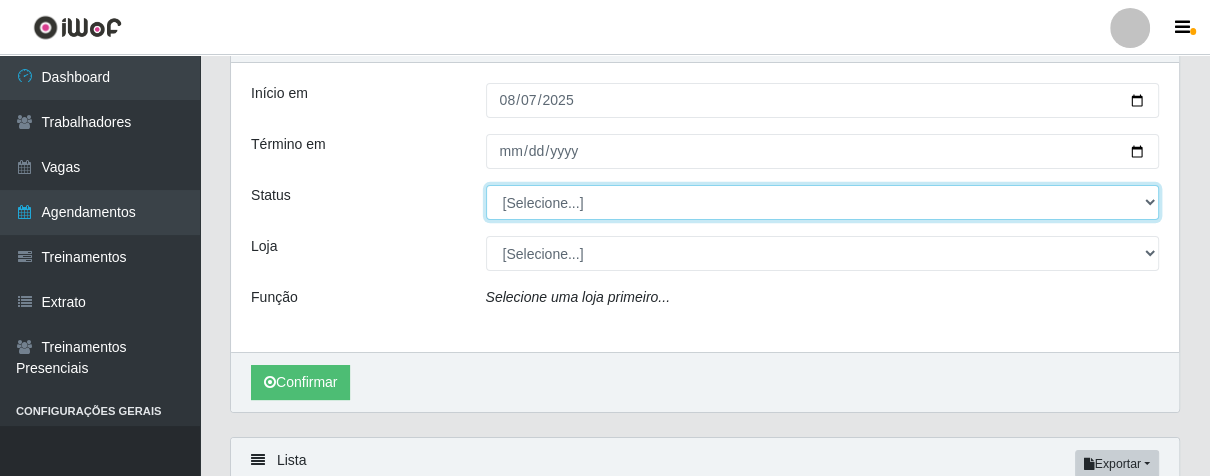 click on "[Selecione...] AGENDADO AGUARDANDO LIBERAR EM ANDAMENTO EM REVISÃO FINALIZADO CANCELADO FALTA" at bounding box center [823, 202] 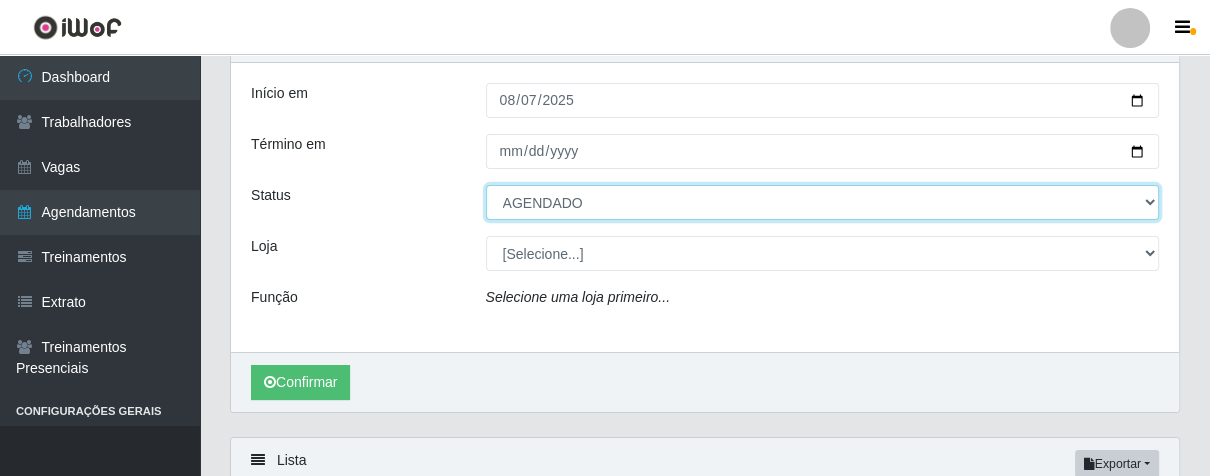 click on "[Selecione...] AGENDADO AGUARDANDO LIBERAR EM ANDAMENTO EM REVISÃO FINALIZADO CANCELADO FALTA" at bounding box center [823, 202] 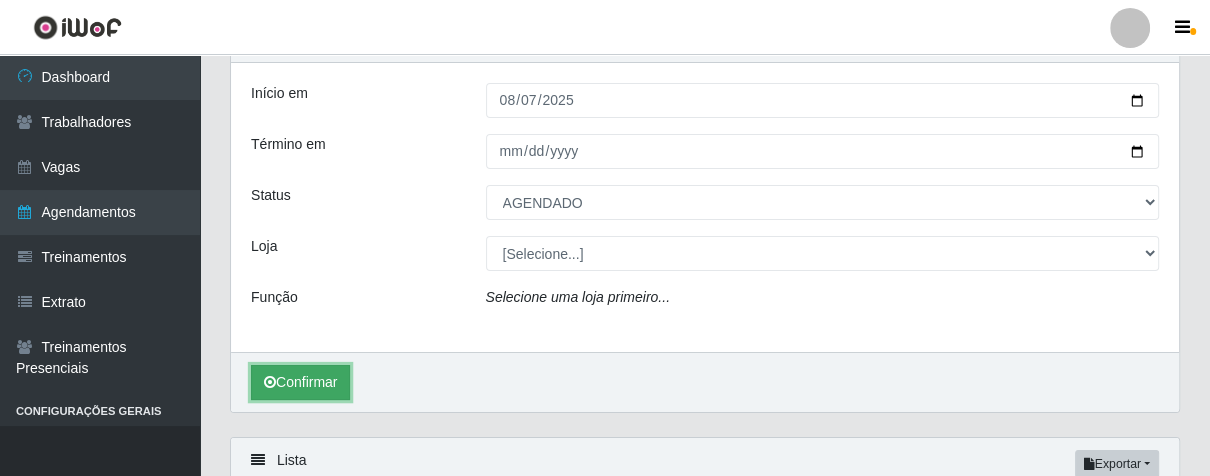 click on "Confirmar" at bounding box center (300, 382) 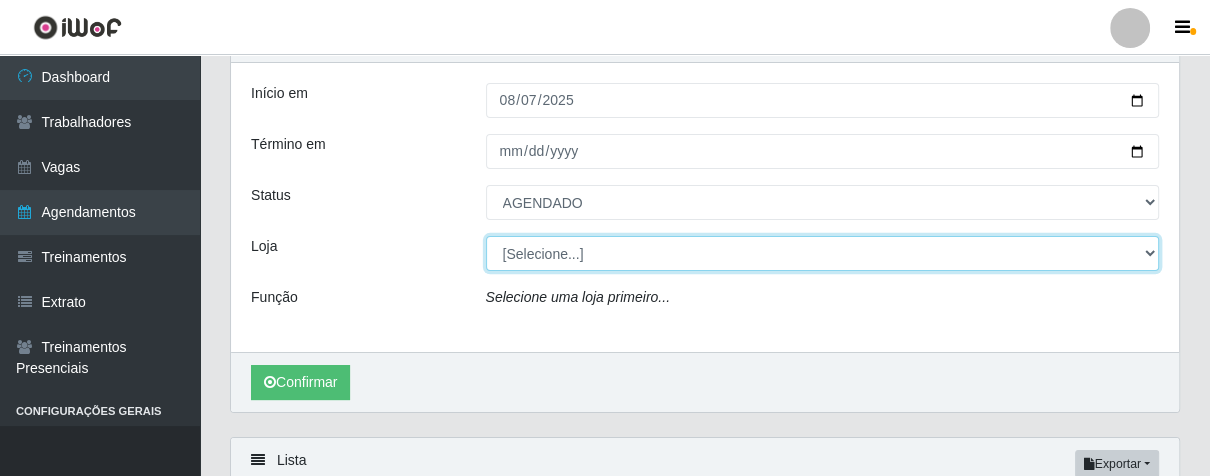 click on "[Selecione...] Superbox Brasil - Bessa" at bounding box center [823, 253] 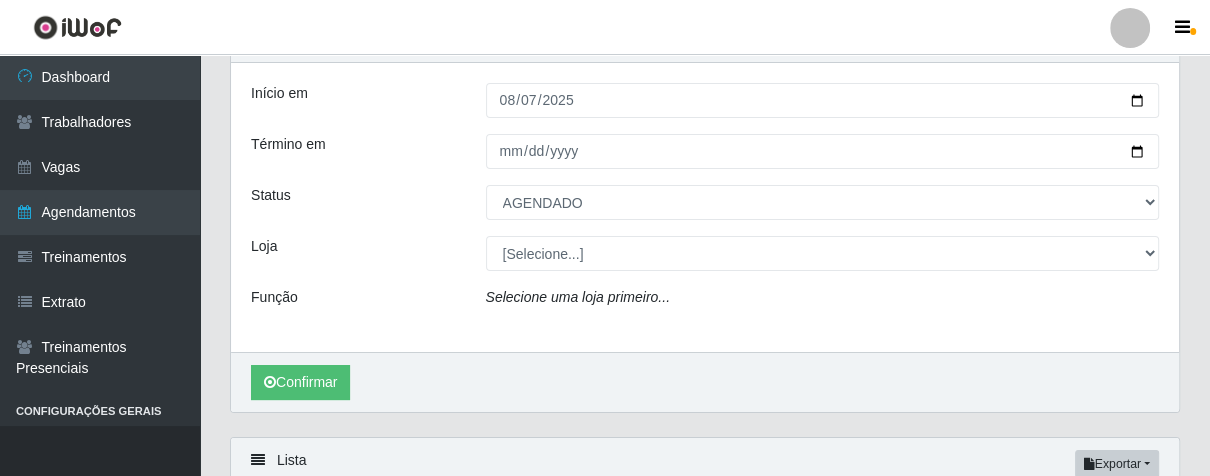 drag, startPoint x: 650, startPoint y: 312, endPoint x: 434, endPoint y: 360, distance: 221.26907 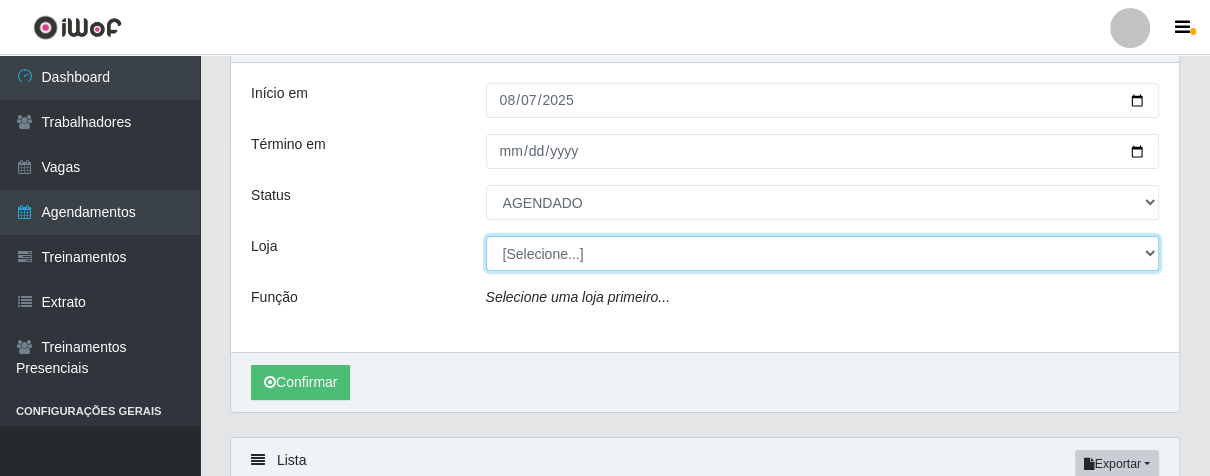 click on "[Selecione...] Superbox Brasil - Bessa" at bounding box center (823, 253) 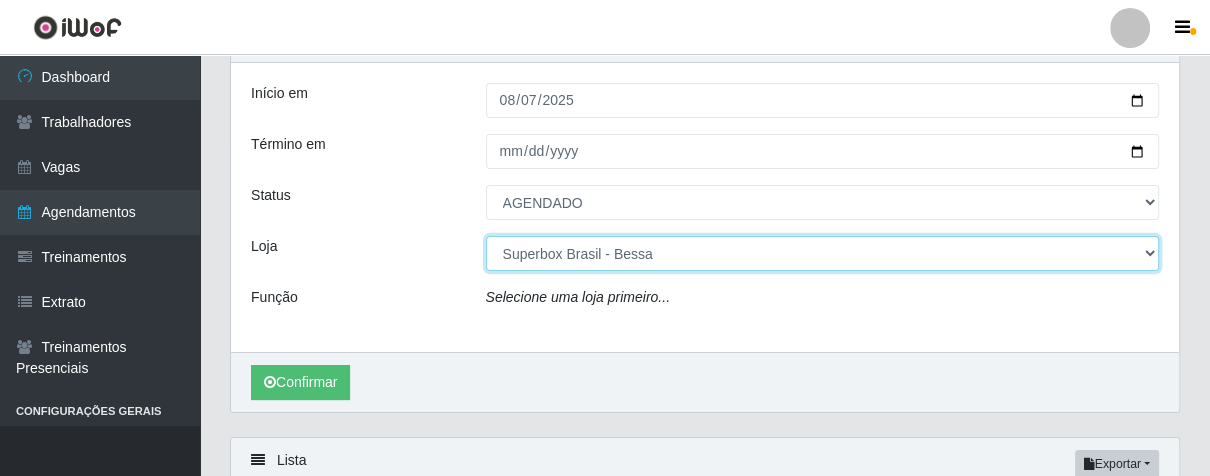 click on "[Selecione...] Superbox Brasil - Bessa" at bounding box center (823, 253) 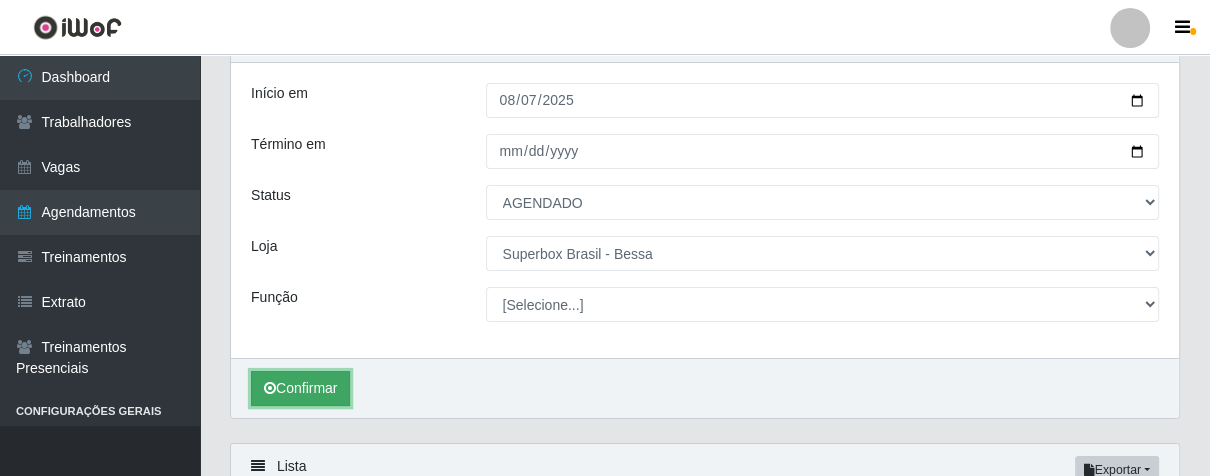 click on "Confirmar" at bounding box center (300, 388) 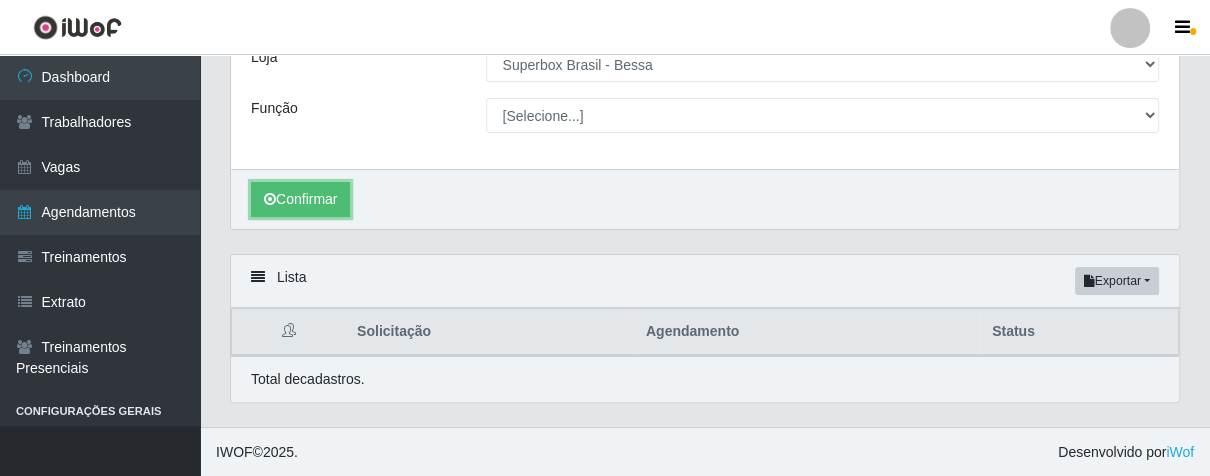 scroll, scrollTop: 78, scrollLeft: 0, axis: vertical 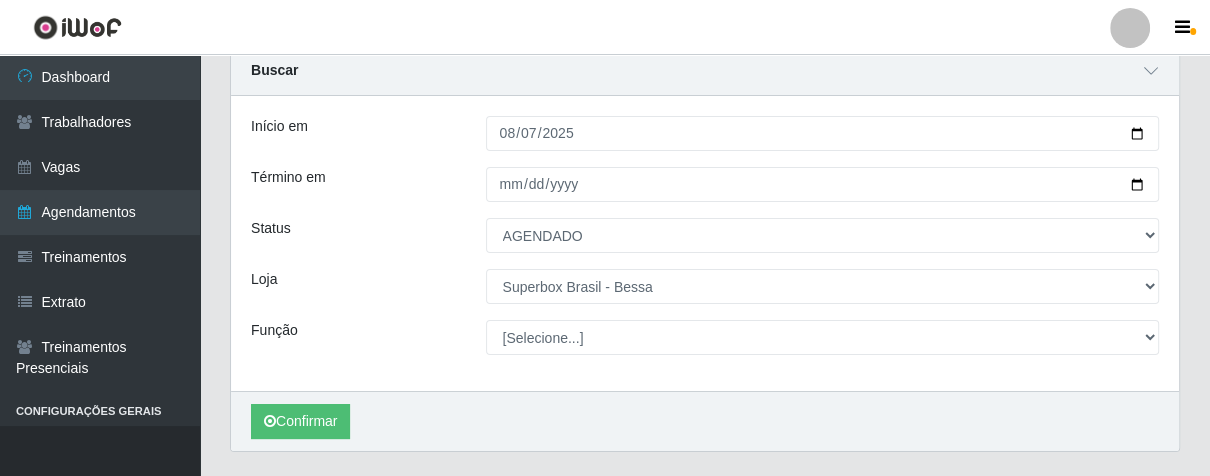 click on "Início em 2025-08-07 Término em Status [Selecione...] AGENDADO AGUARDANDO LIBERAR EM ANDAMENTO EM REVISÃO FINALIZADO CANCELADO FALTA Loja [Selecione...] Superbox Brasil - Bessa Função [Selecione...] ASG ASG + ASG ++ Embalador Embalador + Embalador ++ Operador de Caixa Operador de Caixa + Operador de Caixa ++ Repositor  Repositor + Repositor ++" at bounding box center [705, 243] 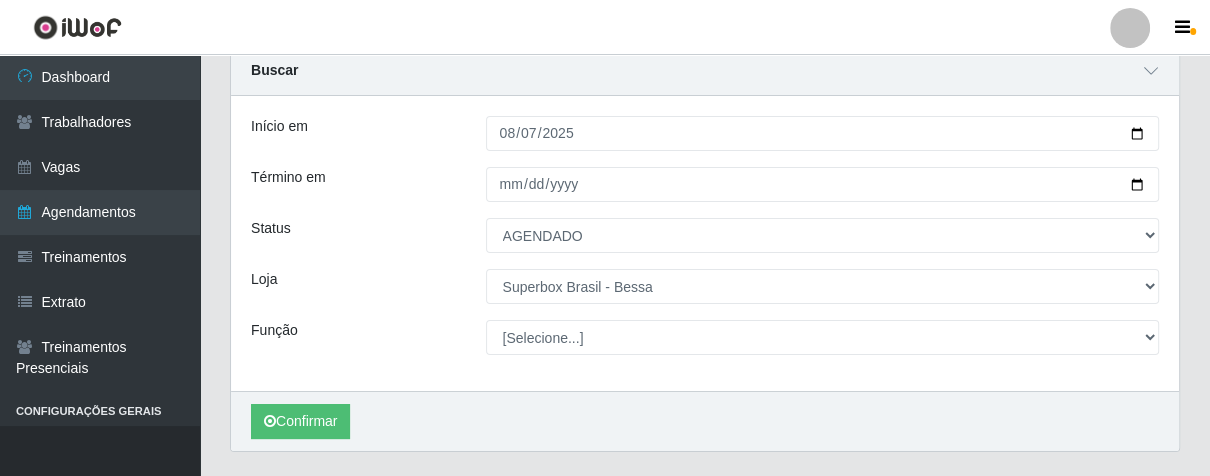 click on "Início em 2025-08-07 Término em Status [Selecione...] AGENDADO AGUARDANDO LIBERAR EM ANDAMENTO EM REVISÃO FINALIZADO CANCELADO FALTA Loja [Selecione...] Superbox Brasil - Bessa Função [Selecione...] ASG ASG + ASG ++ Embalador Embalador + Embalador ++ Operador de Caixa Operador de Caixa + Operador de Caixa ++ Repositor  Repositor + Repositor ++" at bounding box center [705, 243] 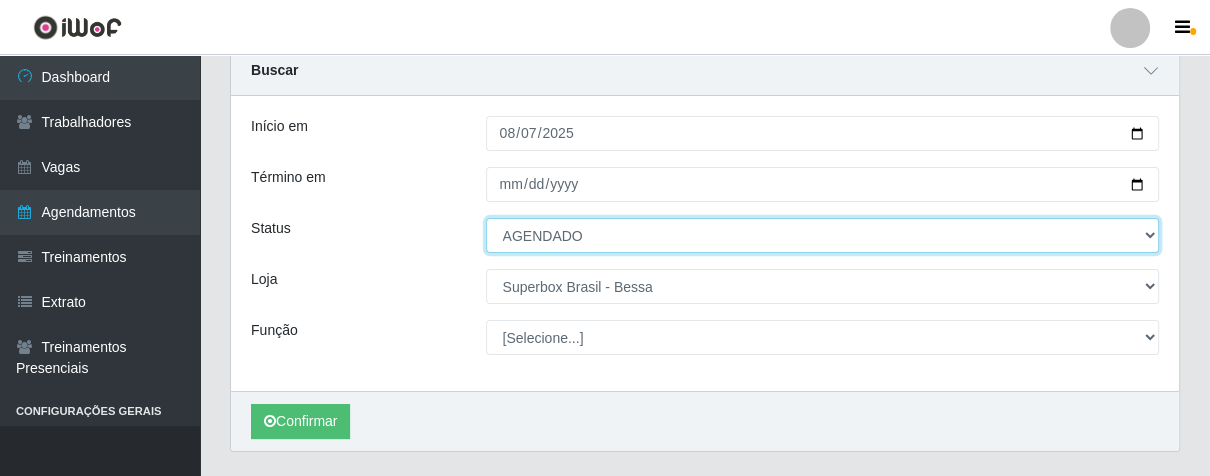 click on "[Selecione...] AGENDADO AGUARDANDO LIBERAR EM ANDAMENTO EM REVISÃO FINALIZADO CANCELADO FALTA" at bounding box center [823, 235] 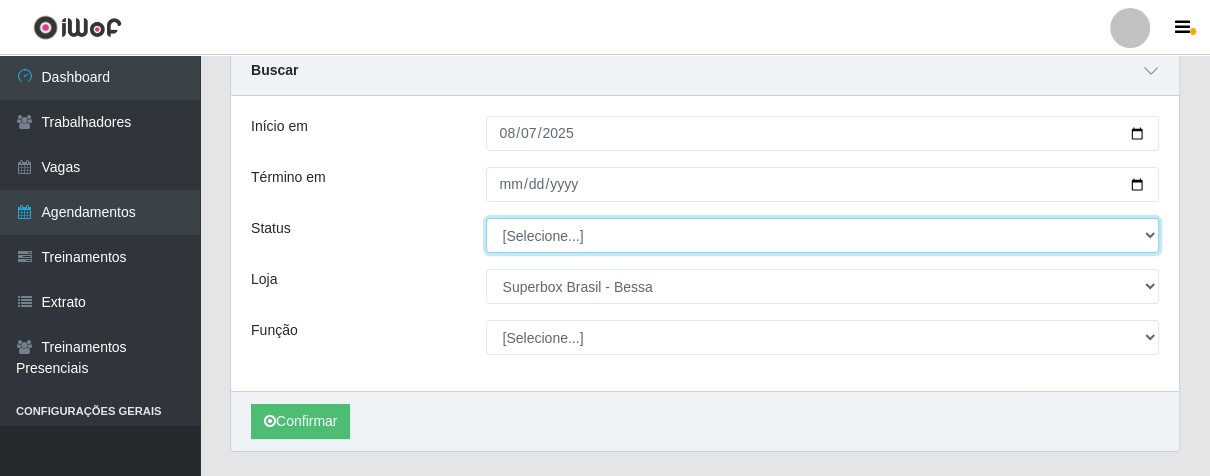 click on "[Selecione...] AGENDADO AGUARDANDO LIBERAR EM ANDAMENTO EM REVISÃO FINALIZADO CANCELADO FALTA" at bounding box center [823, 235] 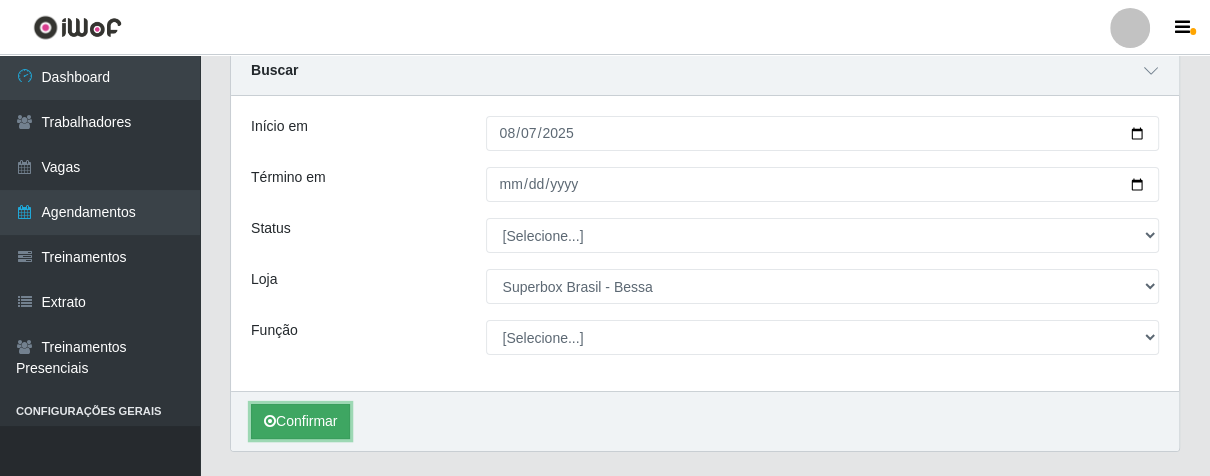 click on "Confirmar" at bounding box center (300, 421) 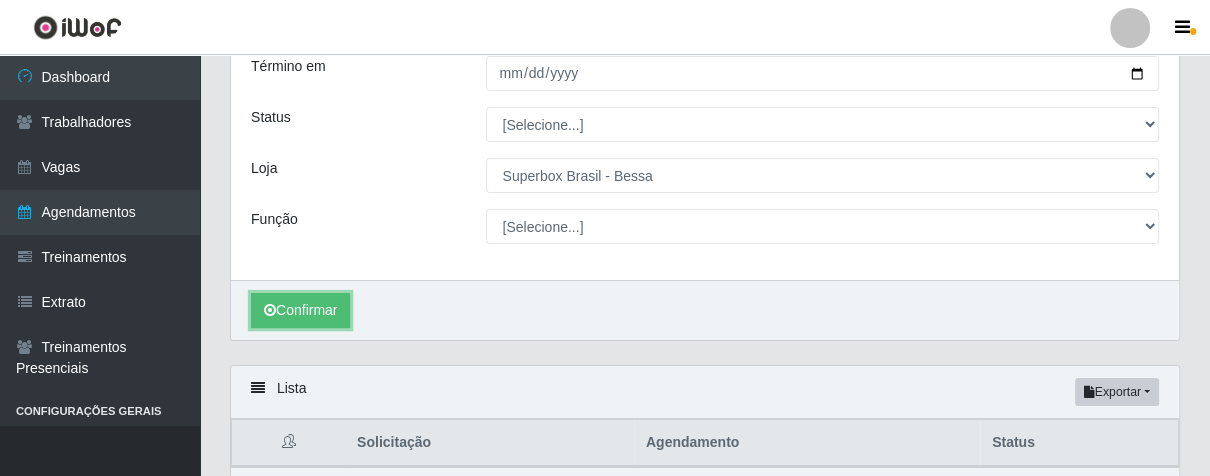 scroll, scrollTop: 300, scrollLeft: 0, axis: vertical 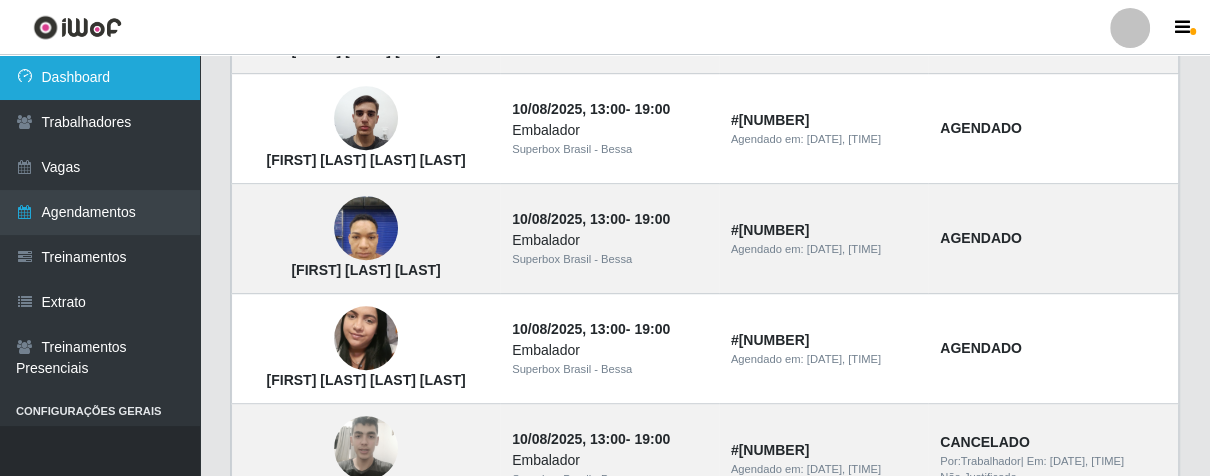 click on "Dashboard" at bounding box center (100, 77) 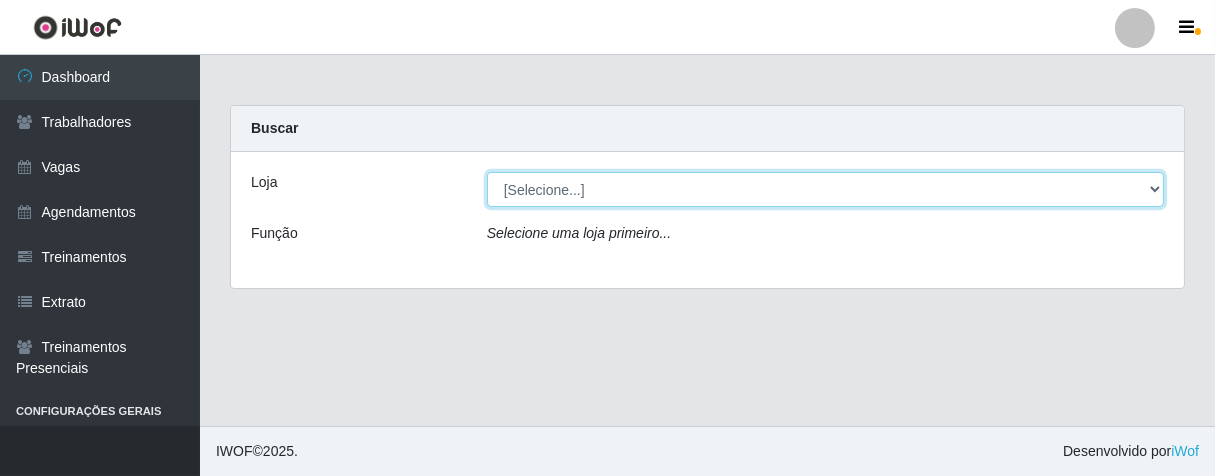 click on "[Selecione...] Superbox Brasil - Bessa" at bounding box center (825, 189) 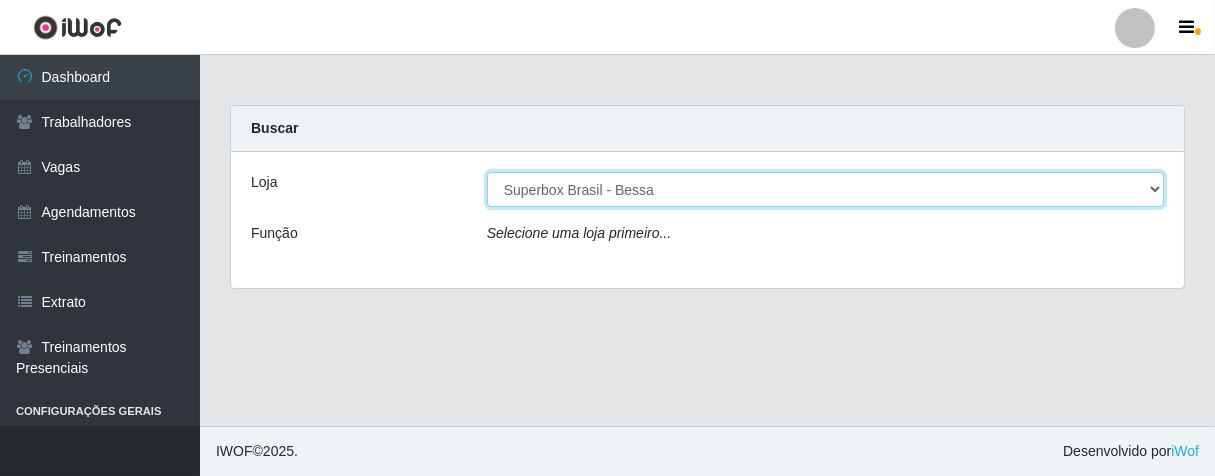 click on "[Selecione...] Superbox Brasil - Bessa" at bounding box center [825, 189] 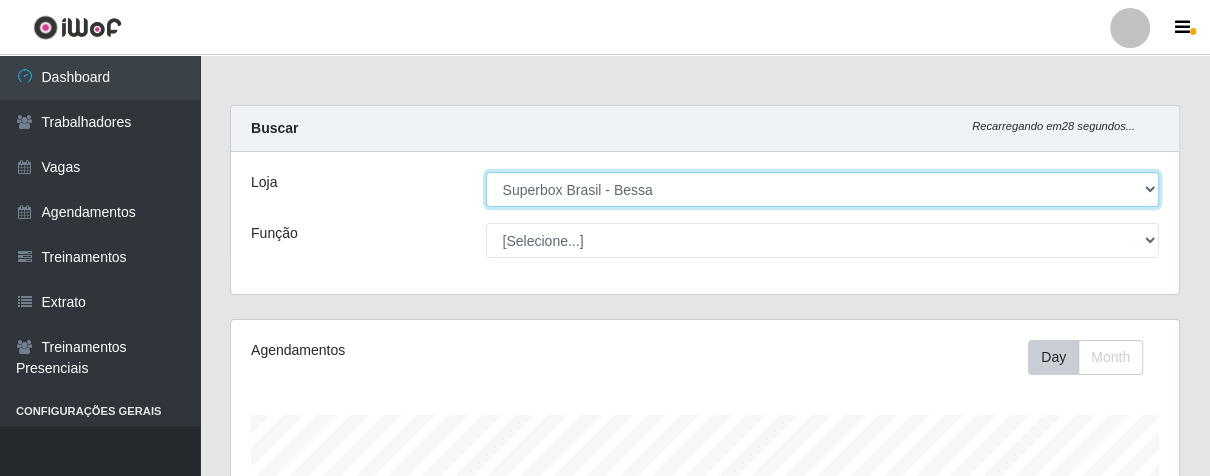 scroll, scrollTop: 999584, scrollLeft: 999051, axis: both 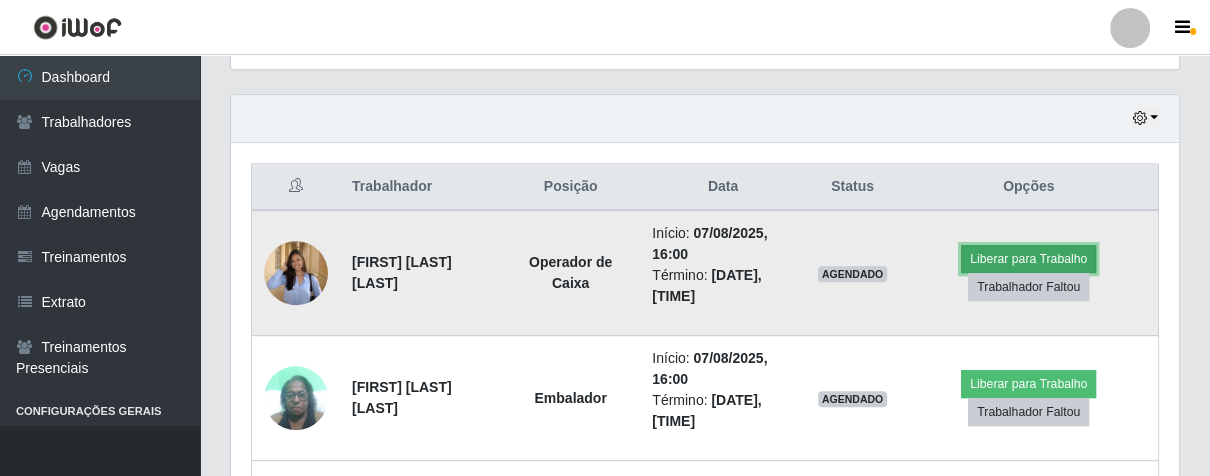 click on "Liberar para Trabalho" at bounding box center (1028, 259) 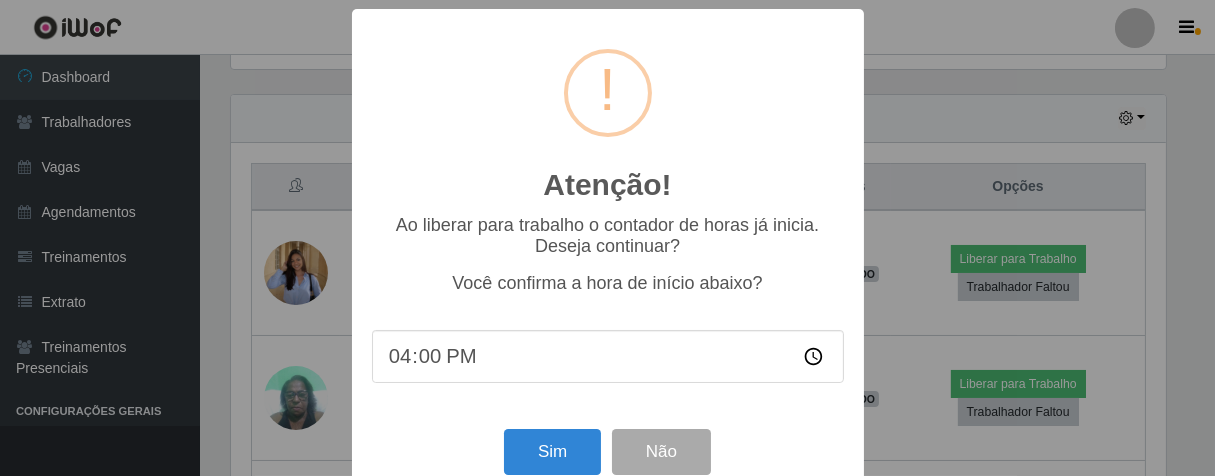 scroll, scrollTop: 999584, scrollLeft: 999064, axis: both 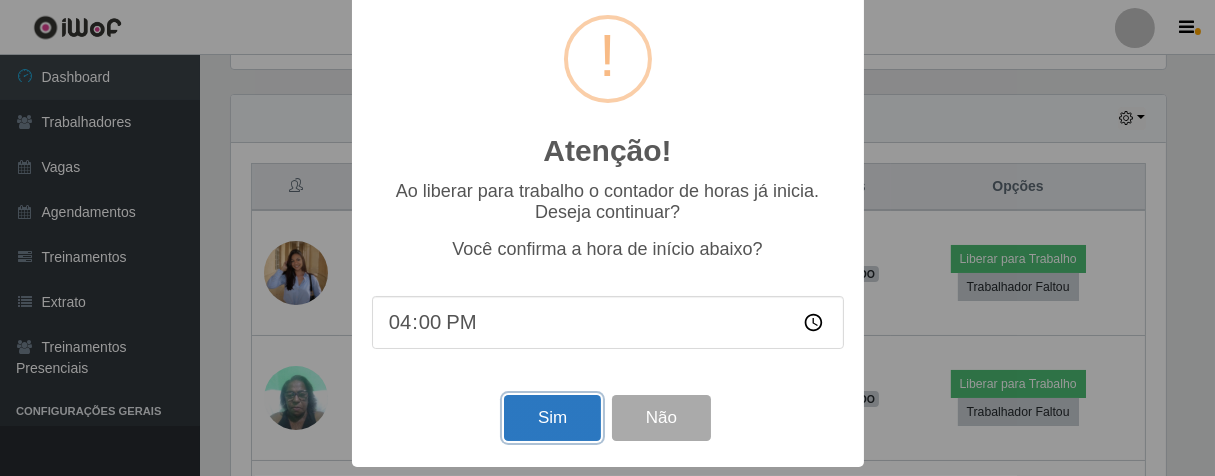 click on "Sim" at bounding box center [552, 418] 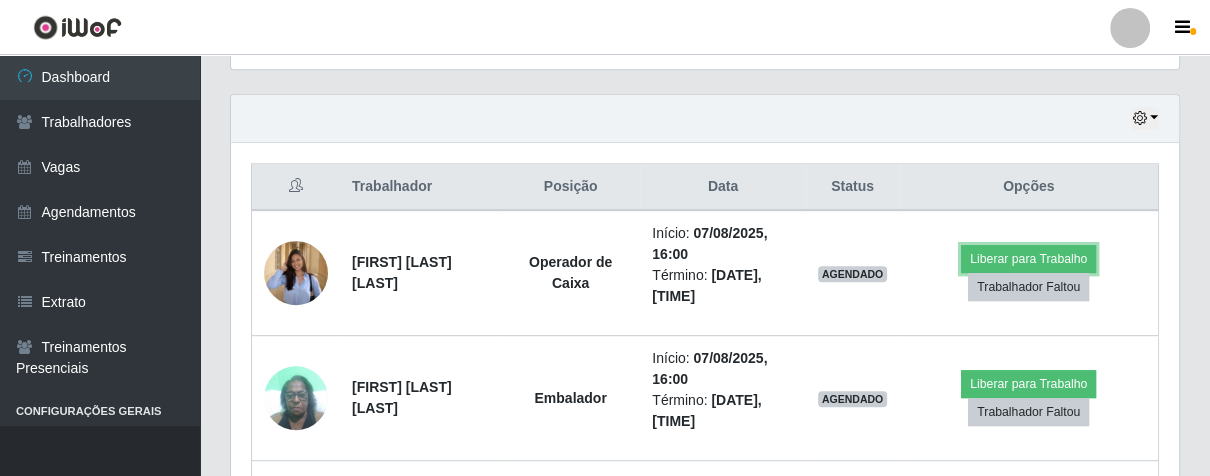 scroll, scrollTop: 999584, scrollLeft: 999051, axis: both 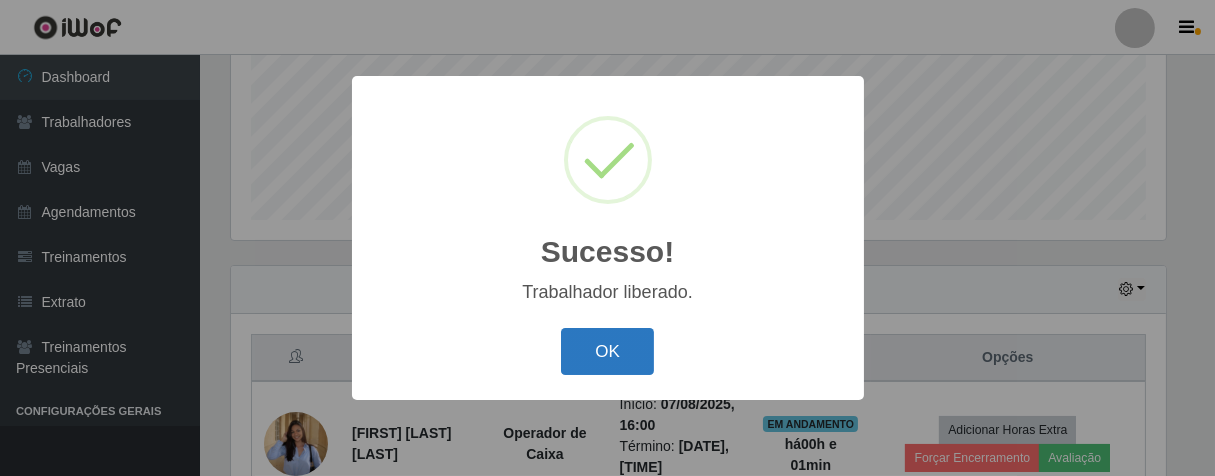 click on "OK" at bounding box center (607, 351) 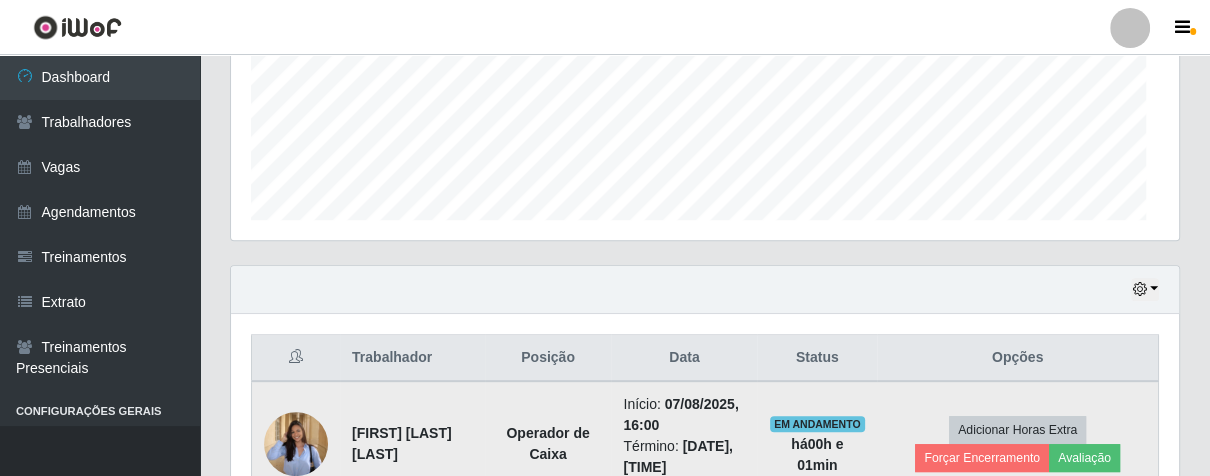 scroll, scrollTop: 999584, scrollLeft: 999051, axis: both 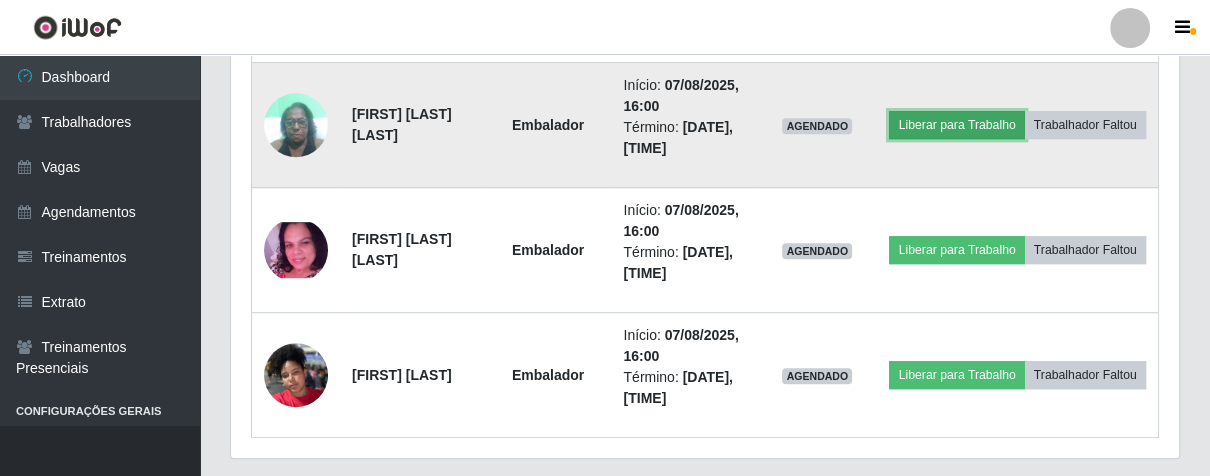 click on "Liberar para Trabalho" at bounding box center [956, 125] 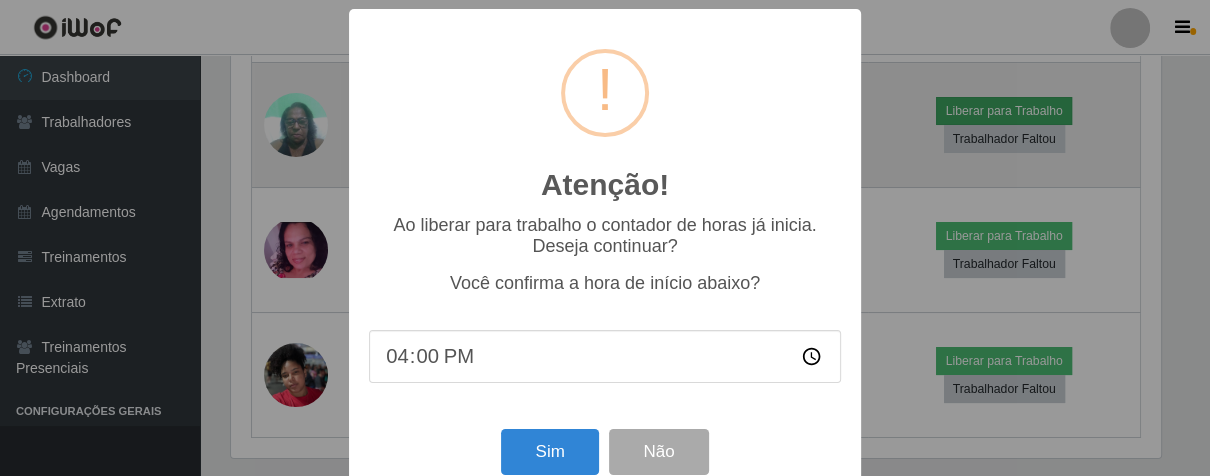 scroll, scrollTop: 999584, scrollLeft: 999064, axis: both 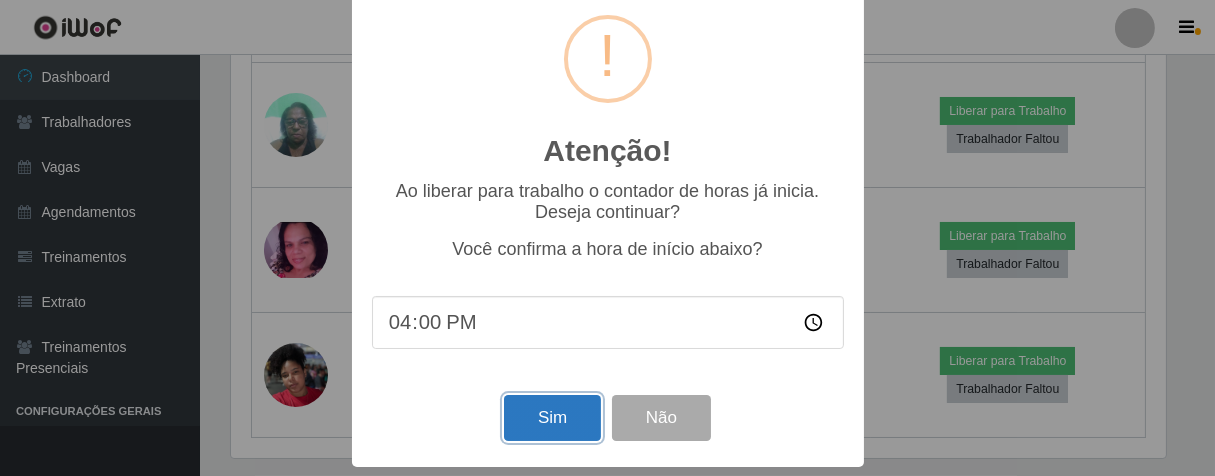 click on "Sim" at bounding box center (552, 418) 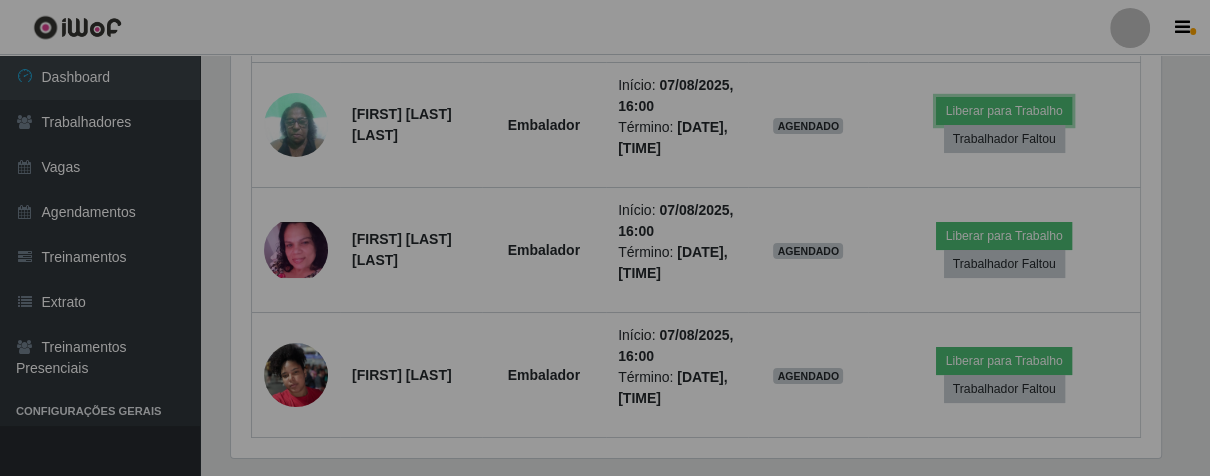 scroll, scrollTop: 999584, scrollLeft: 999051, axis: both 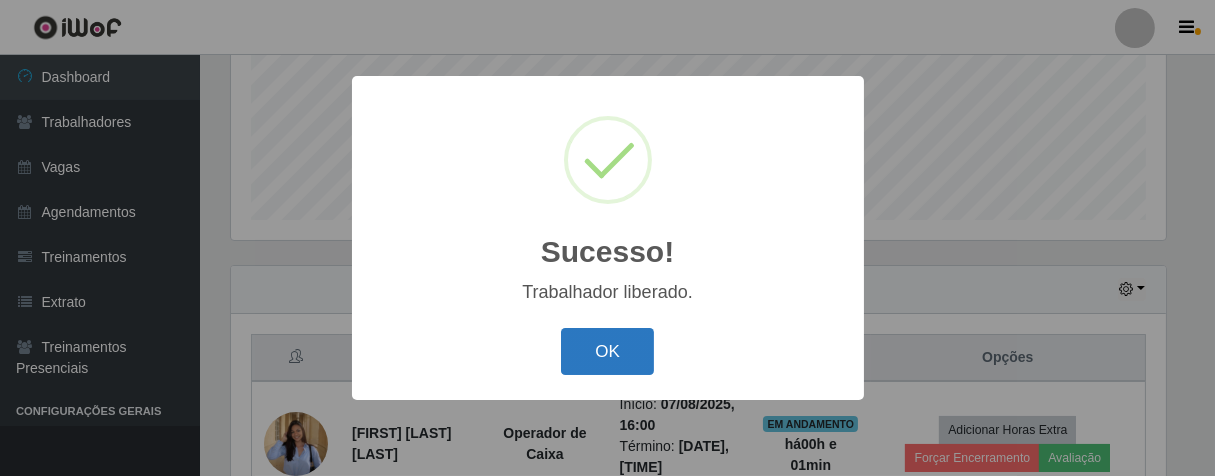 click on "OK" at bounding box center (607, 351) 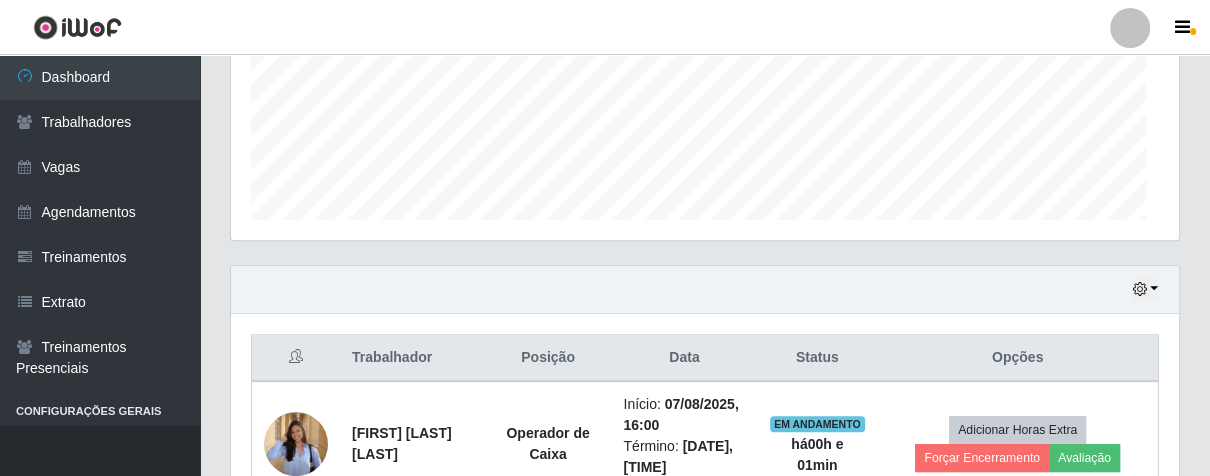 scroll, scrollTop: 999584, scrollLeft: 999051, axis: both 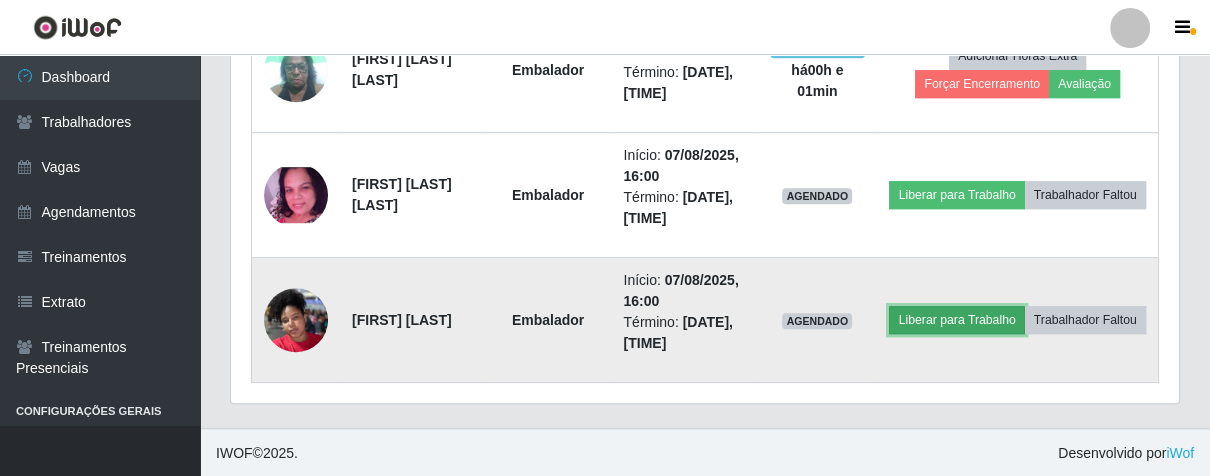click on "Liberar para Trabalho" at bounding box center [956, 320] 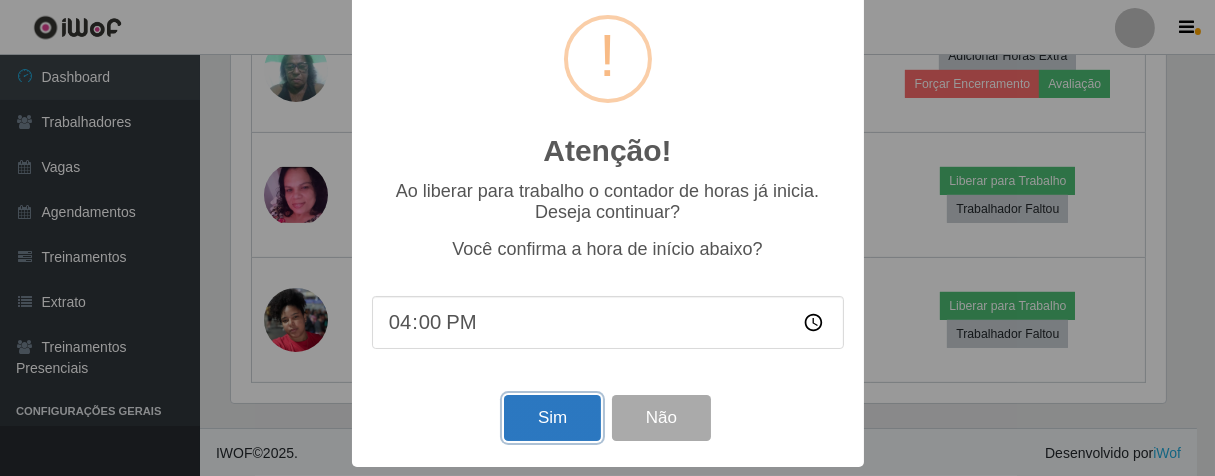 click on "Sim" at bounding box center [552, 418] 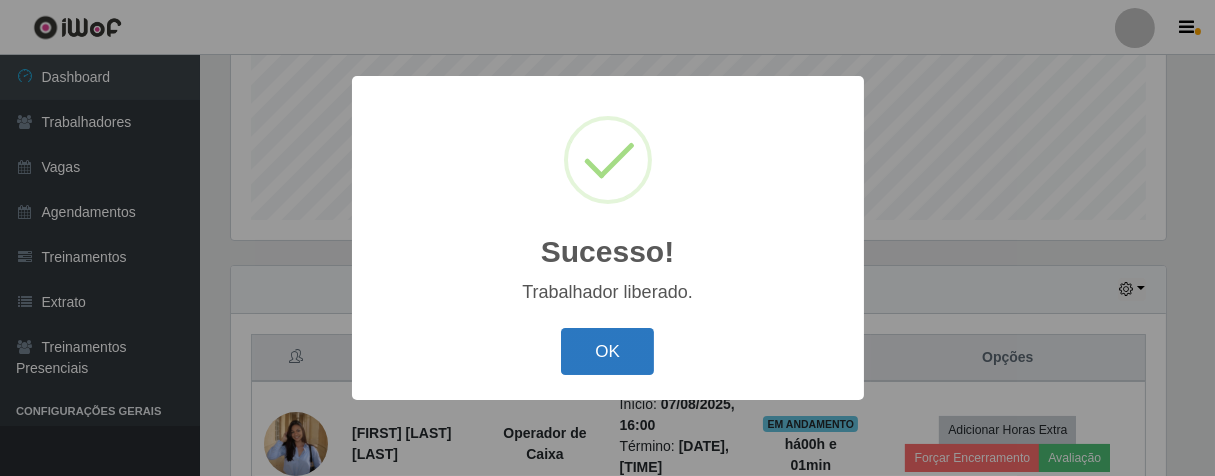 click on "OK" at bounding box center (607, 351) 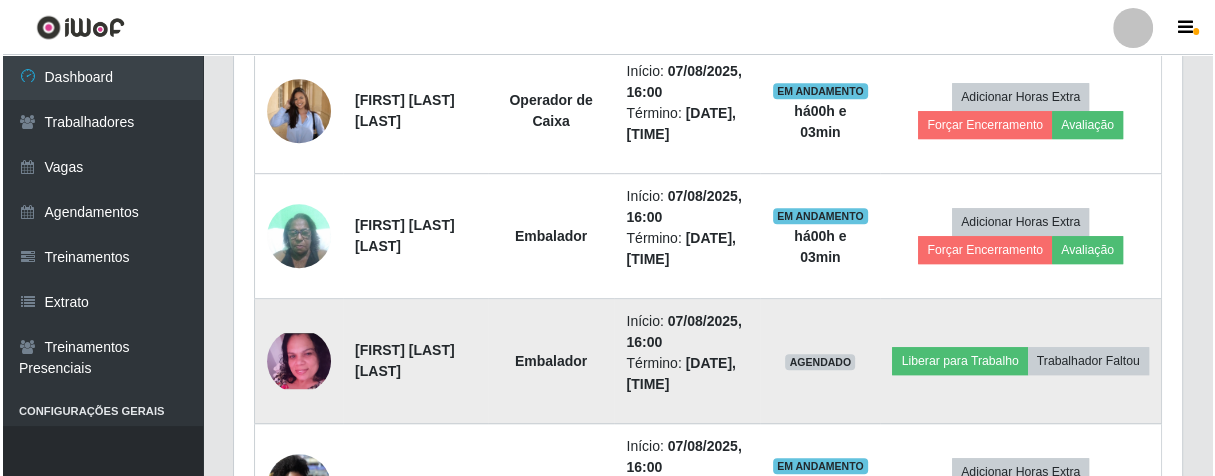 scroll, scrollTop: 939, scrollLeft: 0, axis: vertical 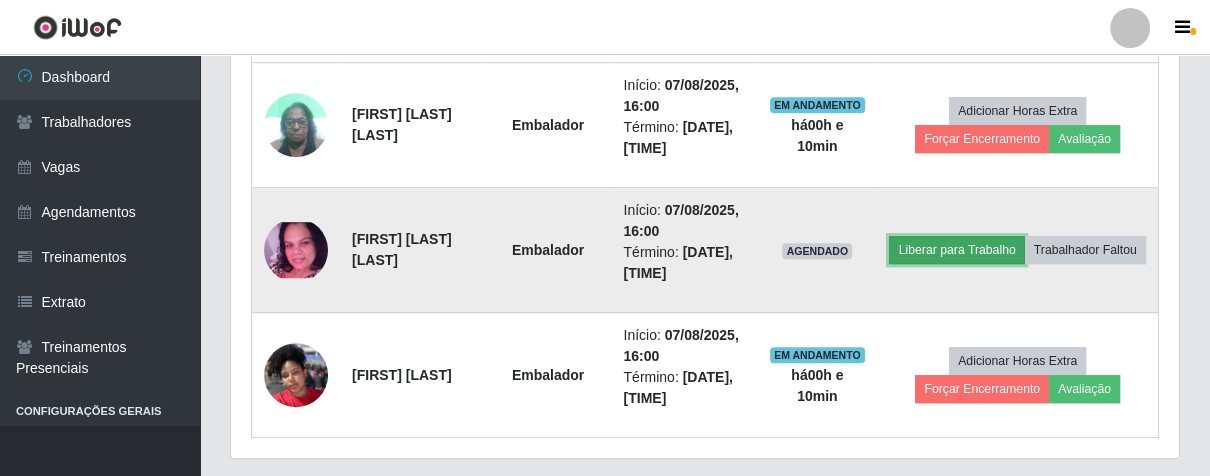 click on "Liberar para Trabalho" at bounding box center (956, 250) 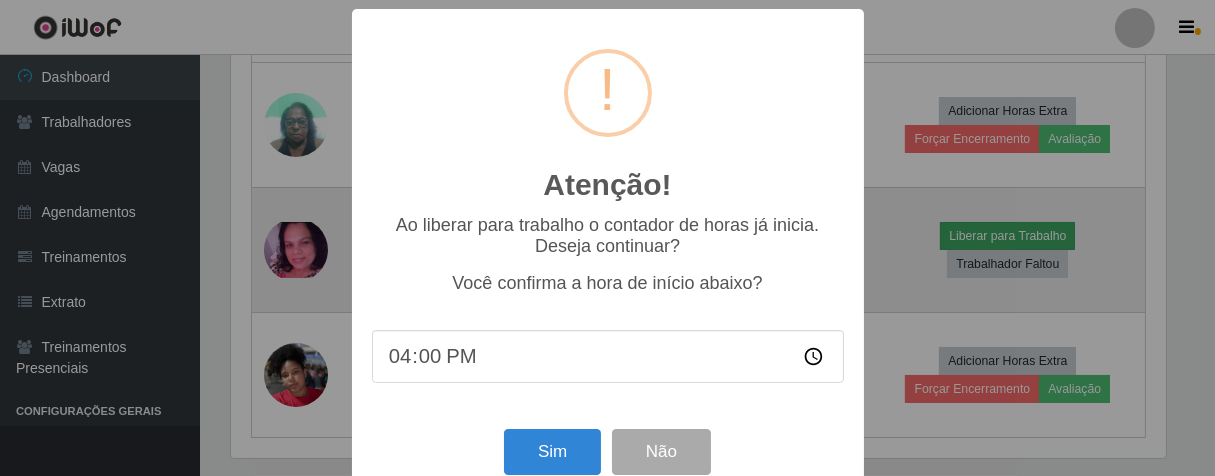 scroll, scrollTop: 999584, scrollLeft: 999064, axis: both 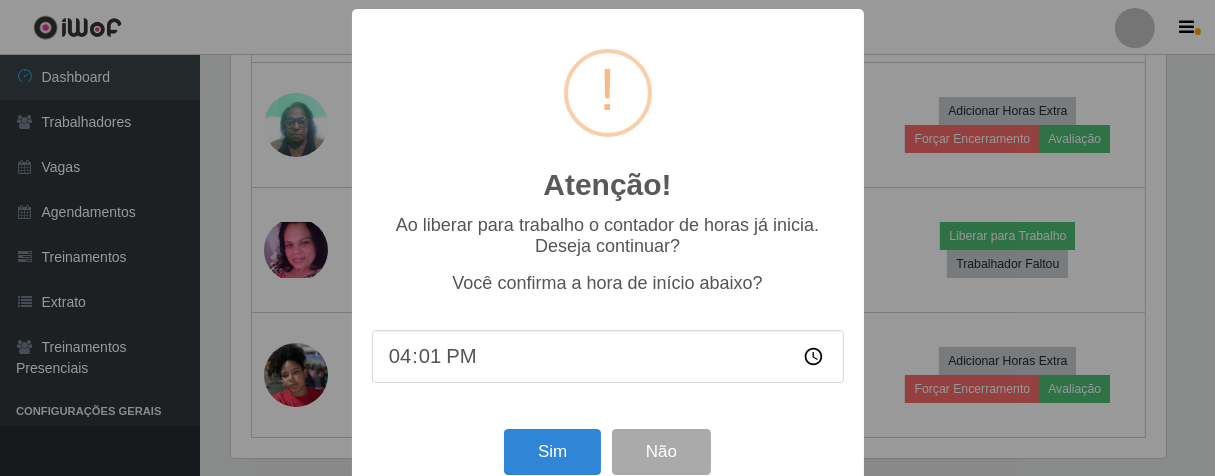 type on "[TIME]" 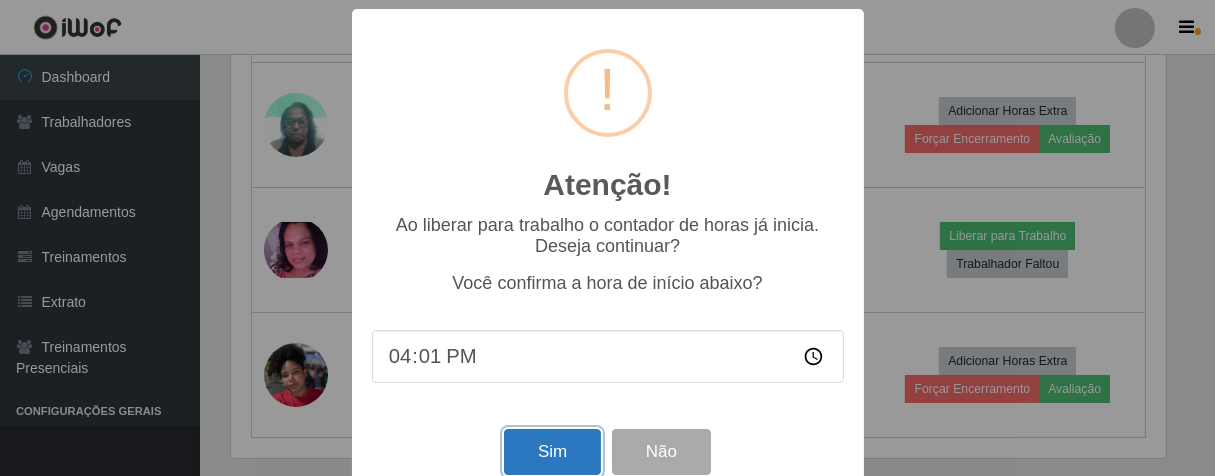 click on "Sim" at bounding box center [552, 452] 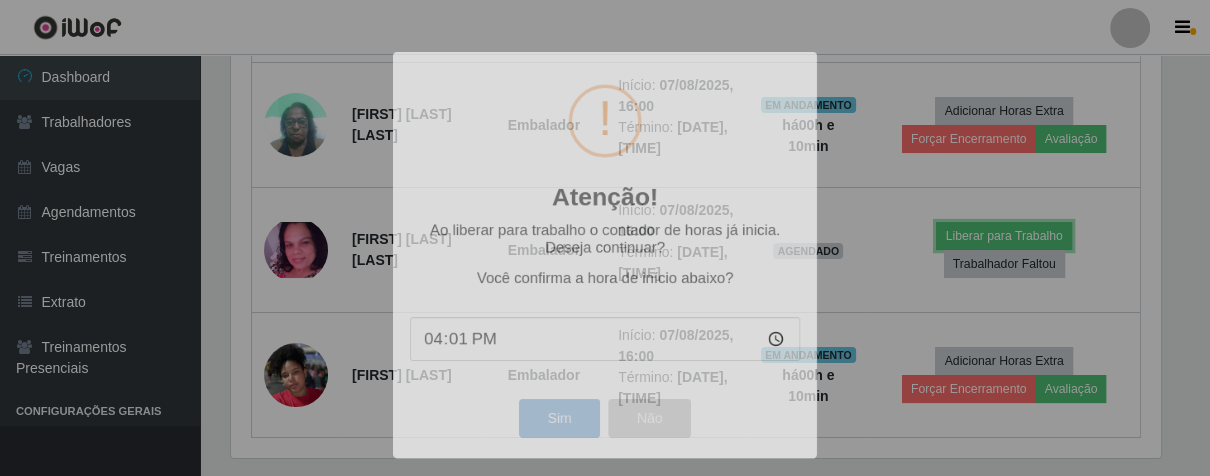 scroll, scrollTop: 999584, scrollLeft: 999051, axis: both 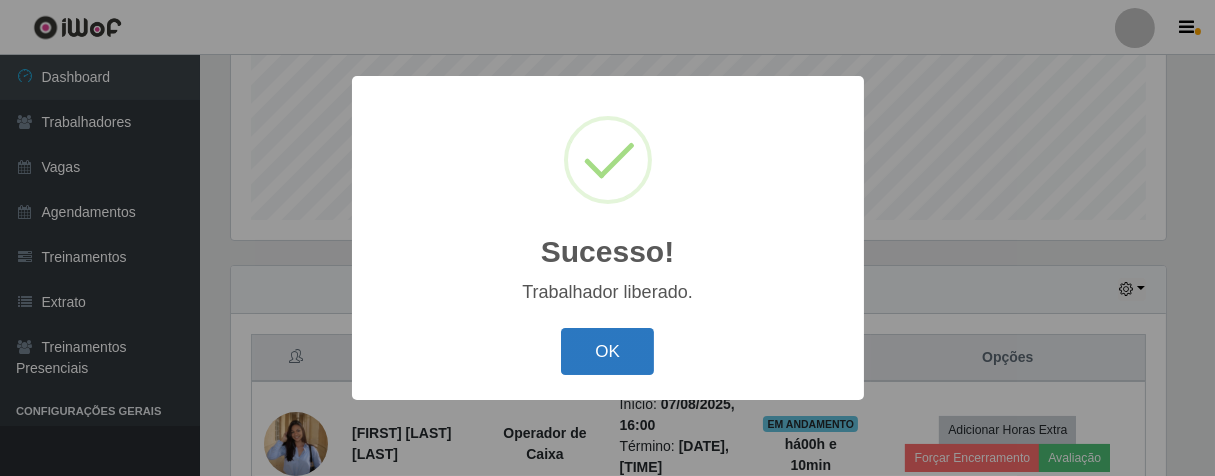 click on "OK" at bounding box center (607, 351) 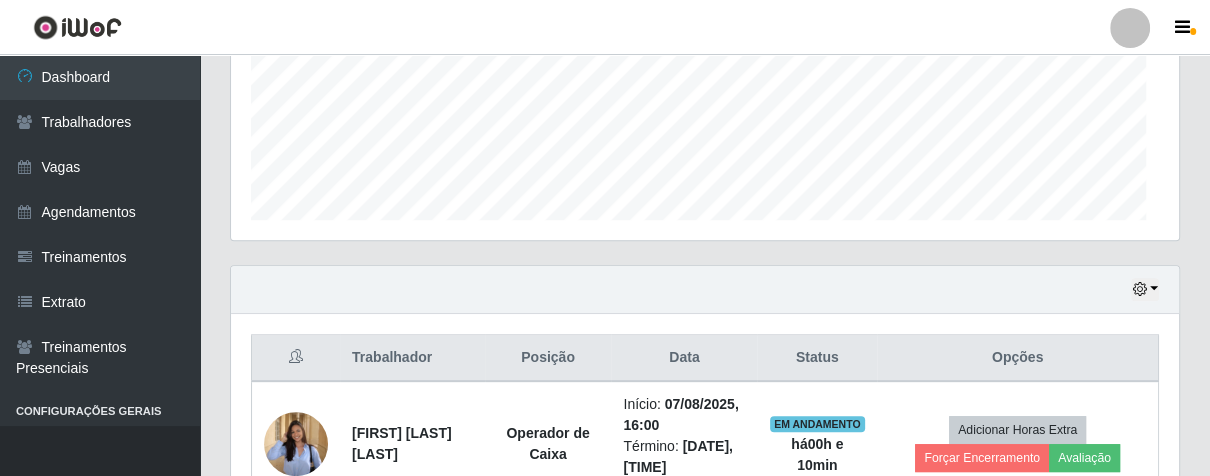 scroll, scrollTop: 999584, scrollLeft: 999051, axis: both 